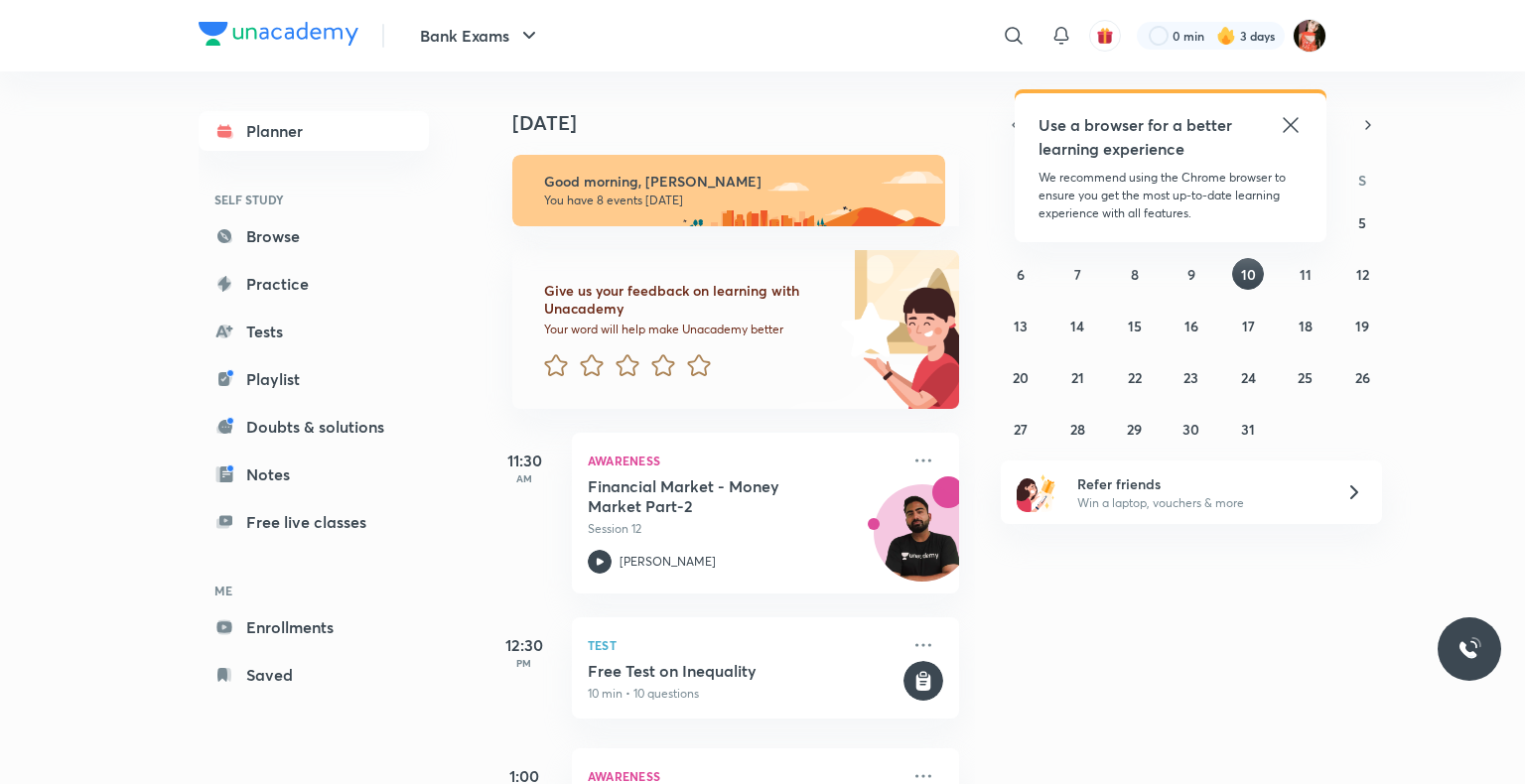 scroll, scrollTop: 0, scrollLeft: 0, axis: both 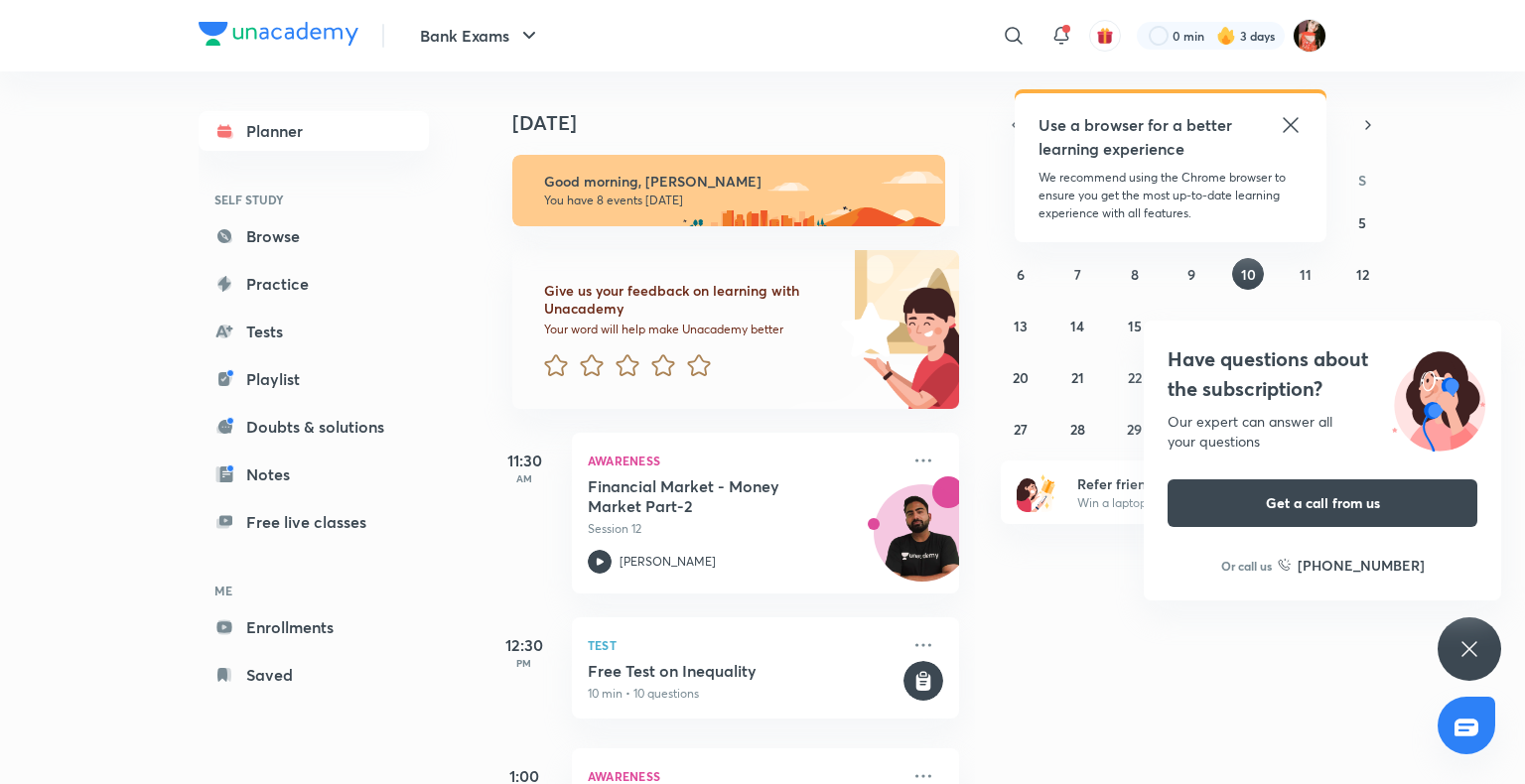 click 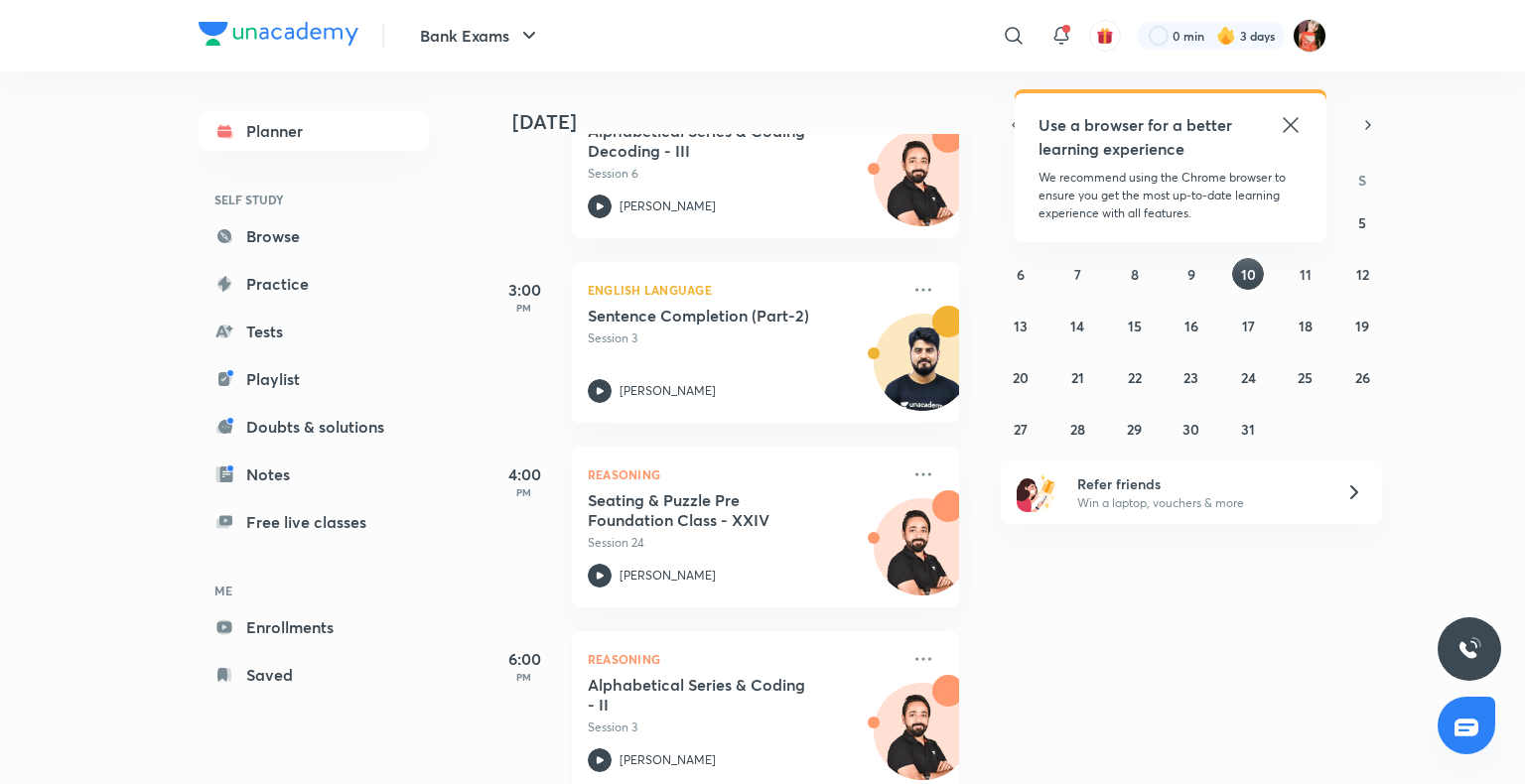scroll, scrollTop: 781, scrollLeft: 0, axis: vertical 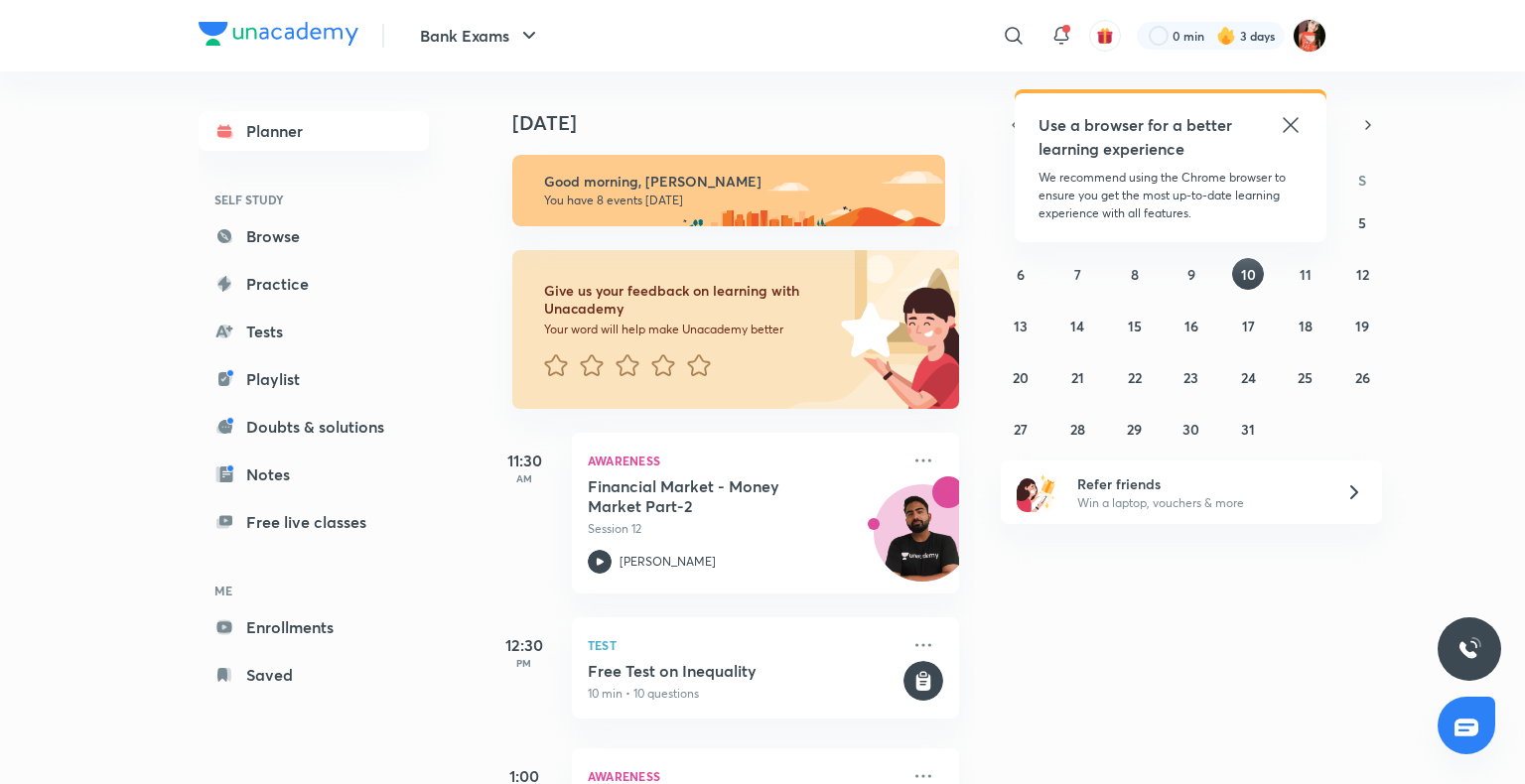drag, startPoint x: 1295, startPoint y: 119, endPoint x: 1285, endPoint y: 115, distance: 10.77033 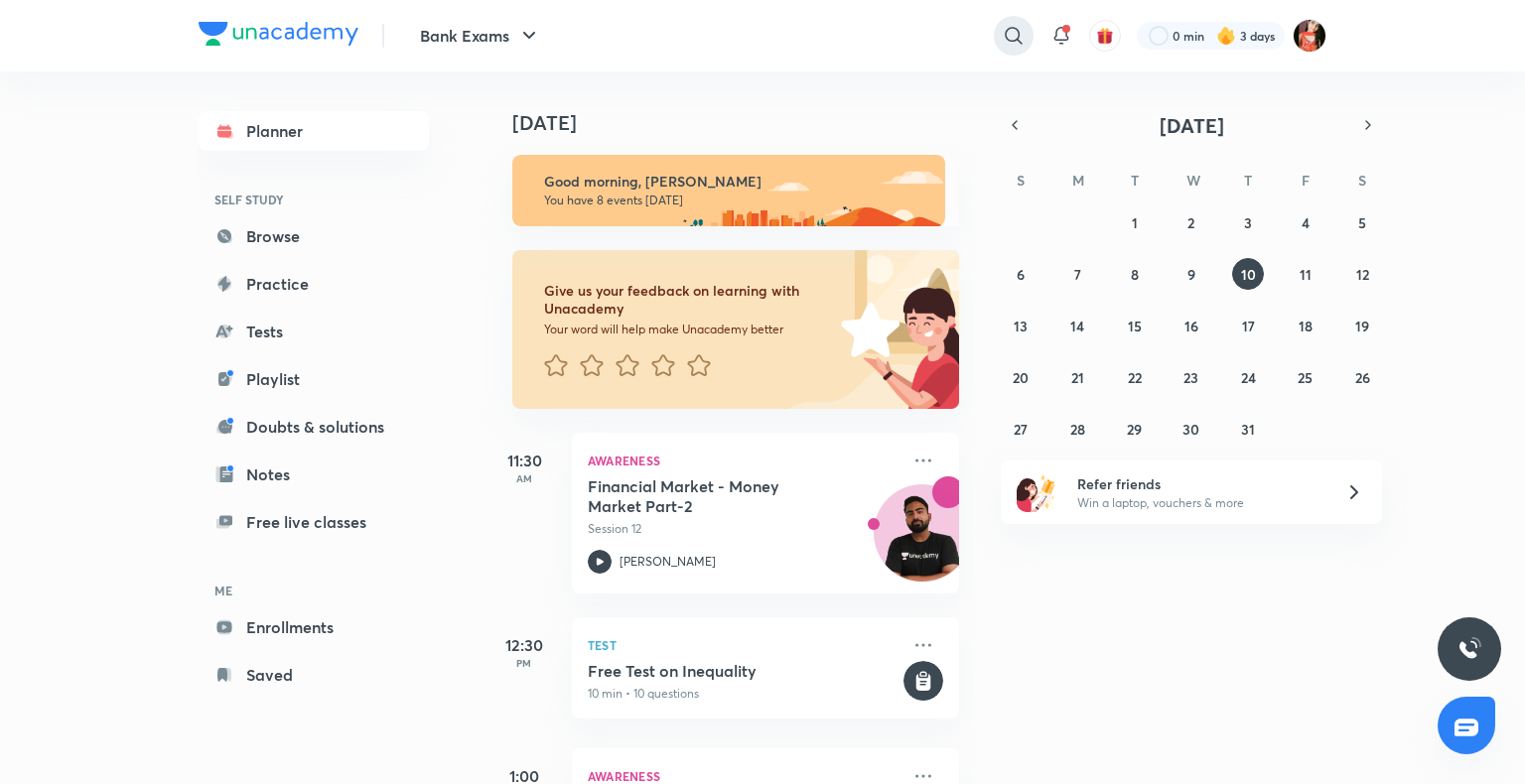 click 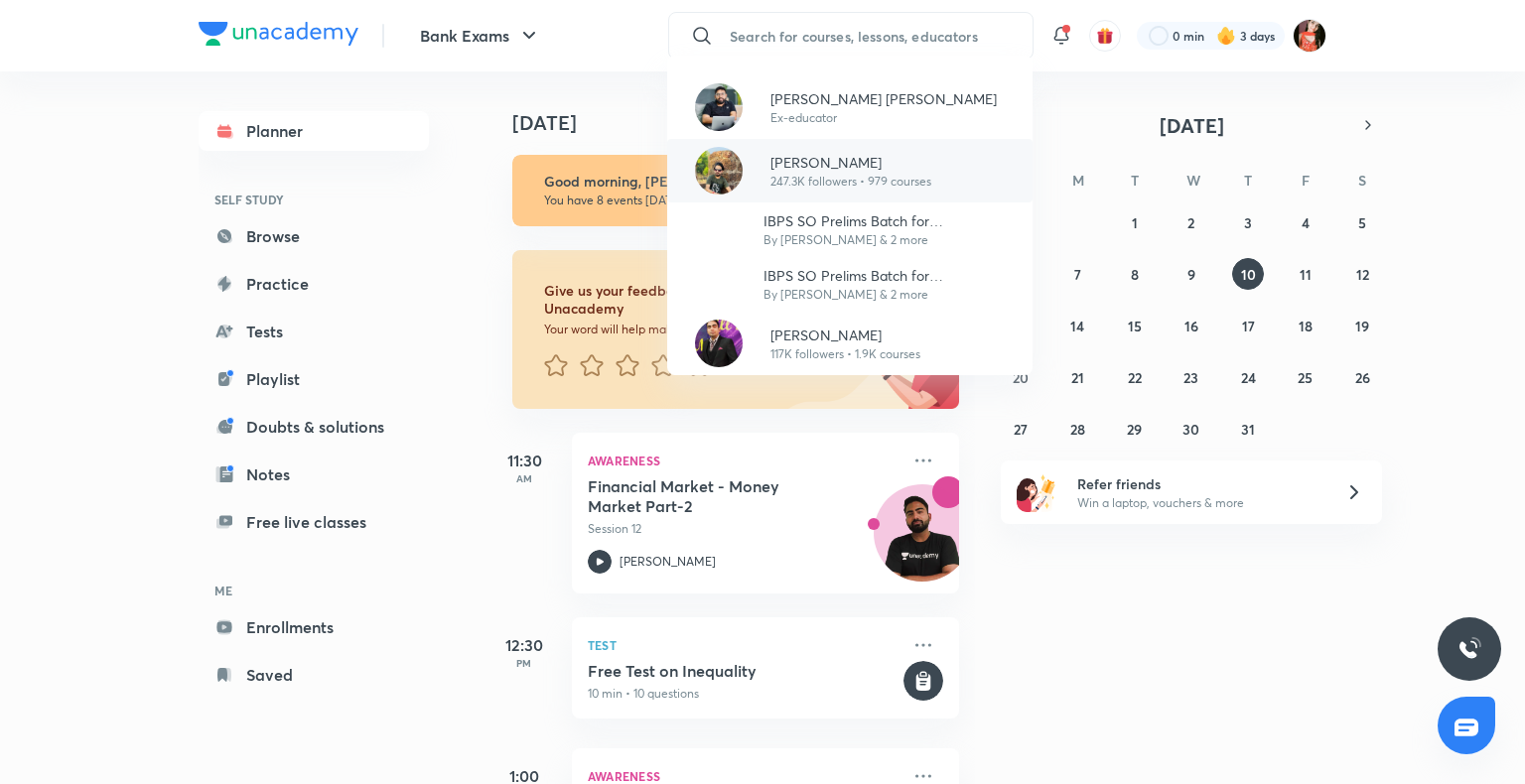 click at bounding box center [719, 171] 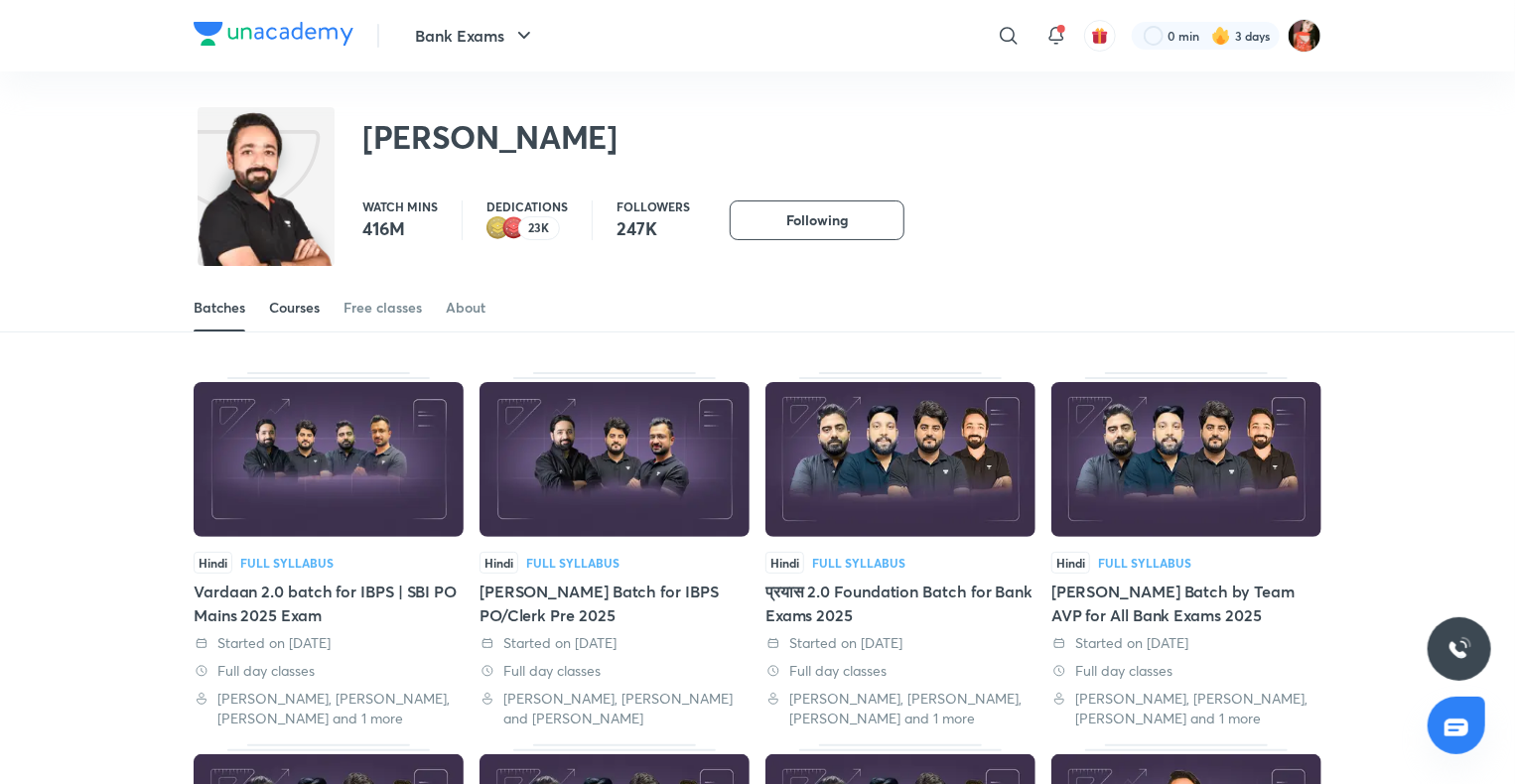 click on "Courses" at bounding box center (294, 308) 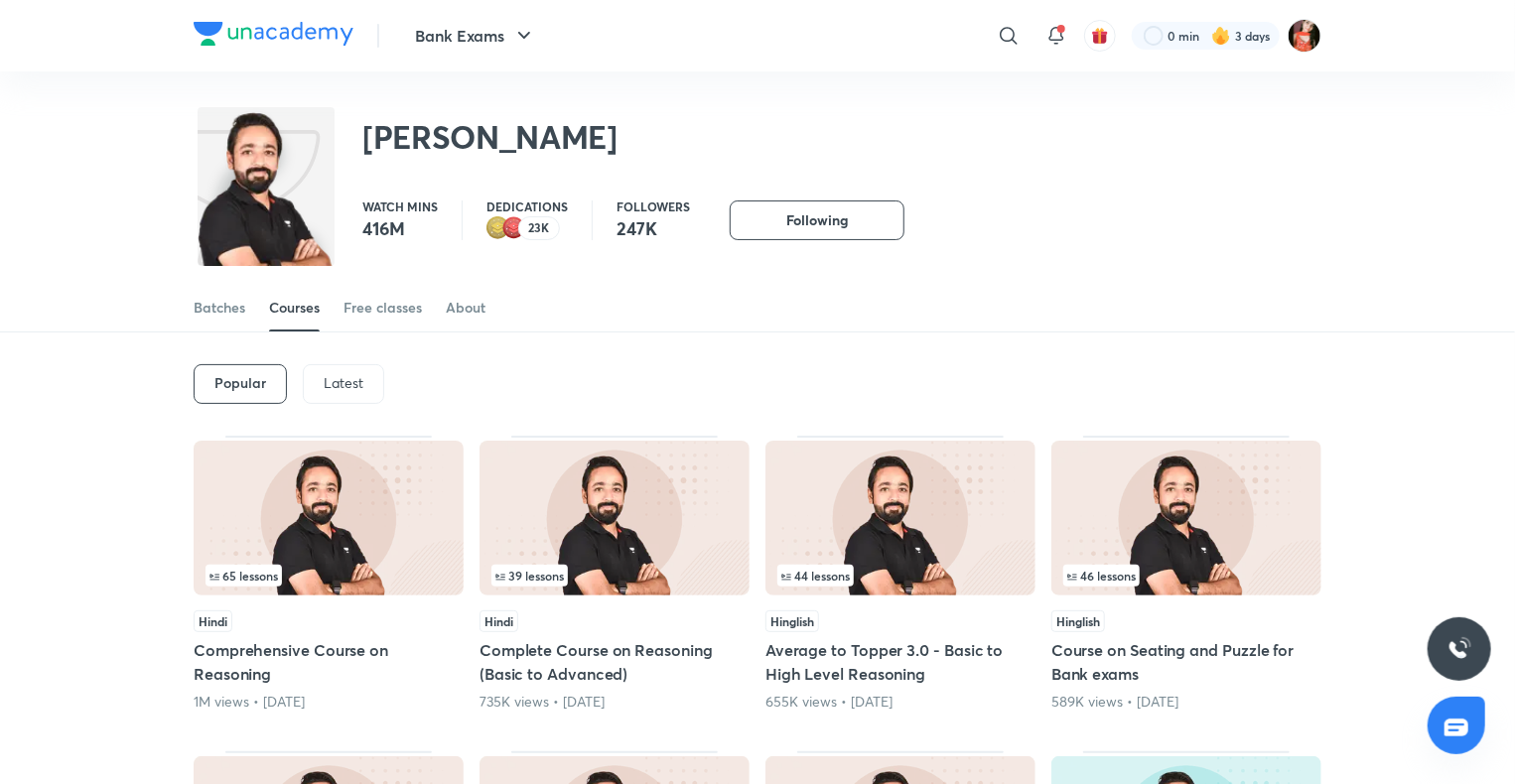 drag, startPoint x: 287, startPoint y: 341, endPoint x: 333, endPoint y: 379, distance: 59.665736 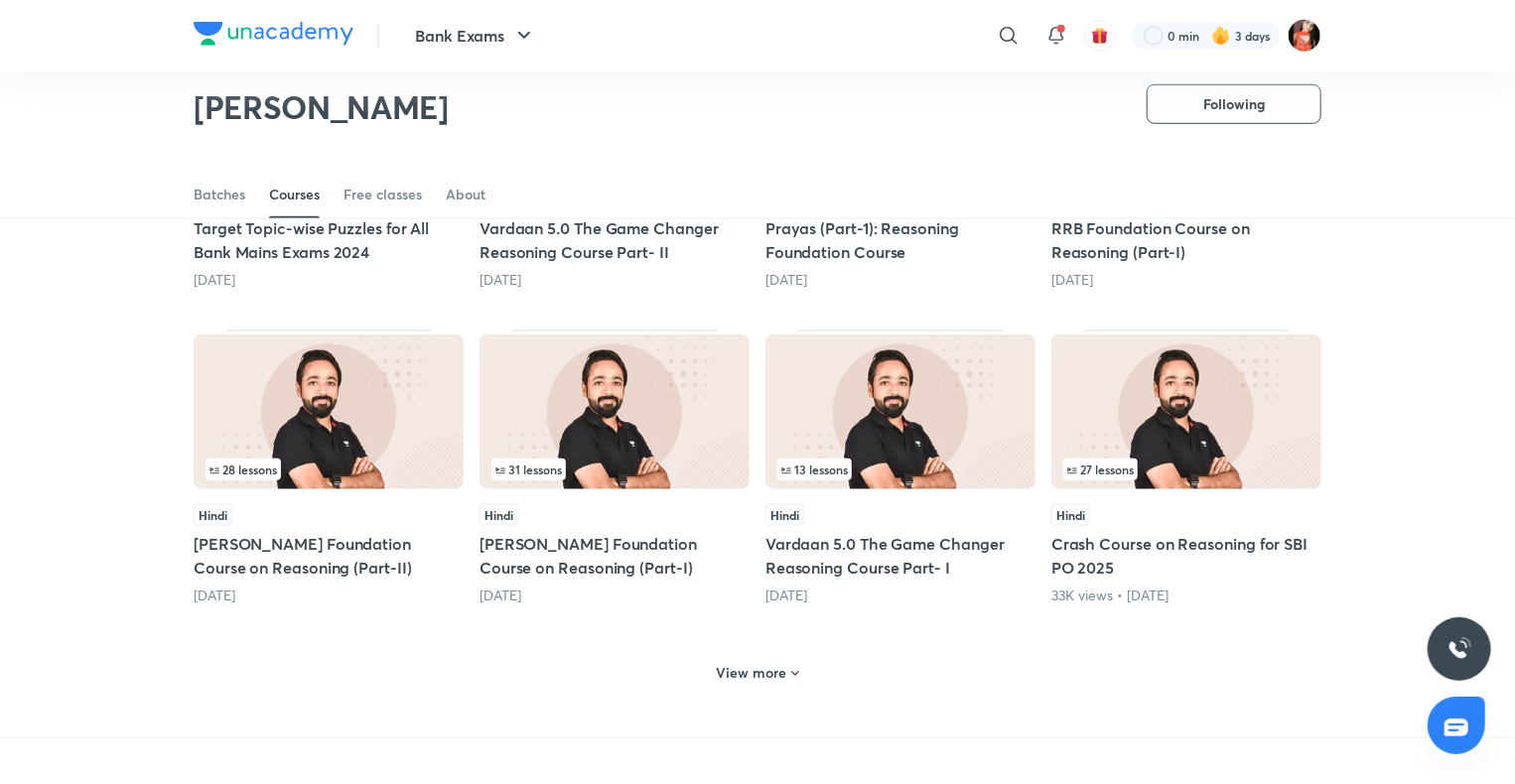 scroll, scrollTop: 681, scrollLeft: 0, axis: vertical 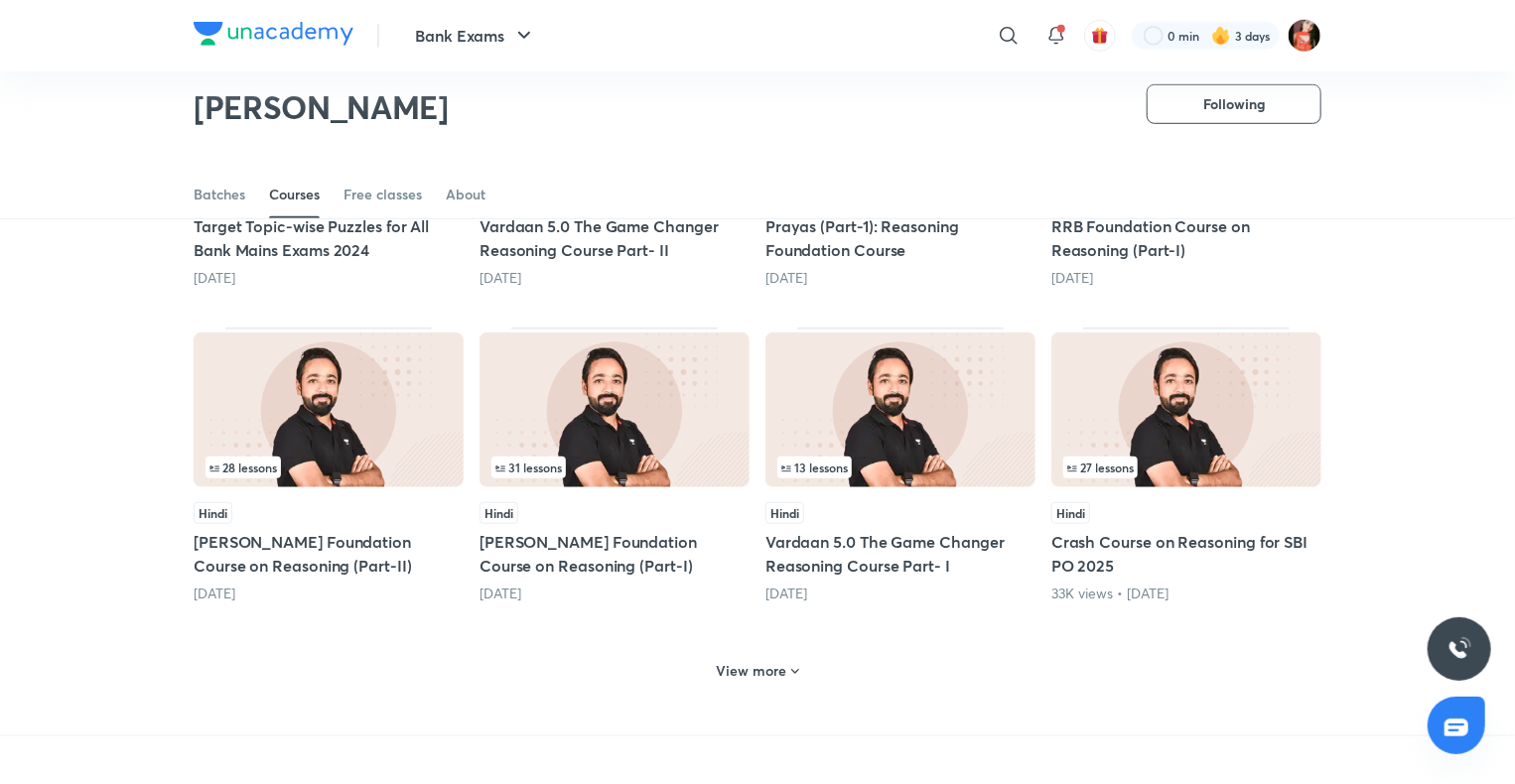 click on "View more" at bounding box center [752, 671] 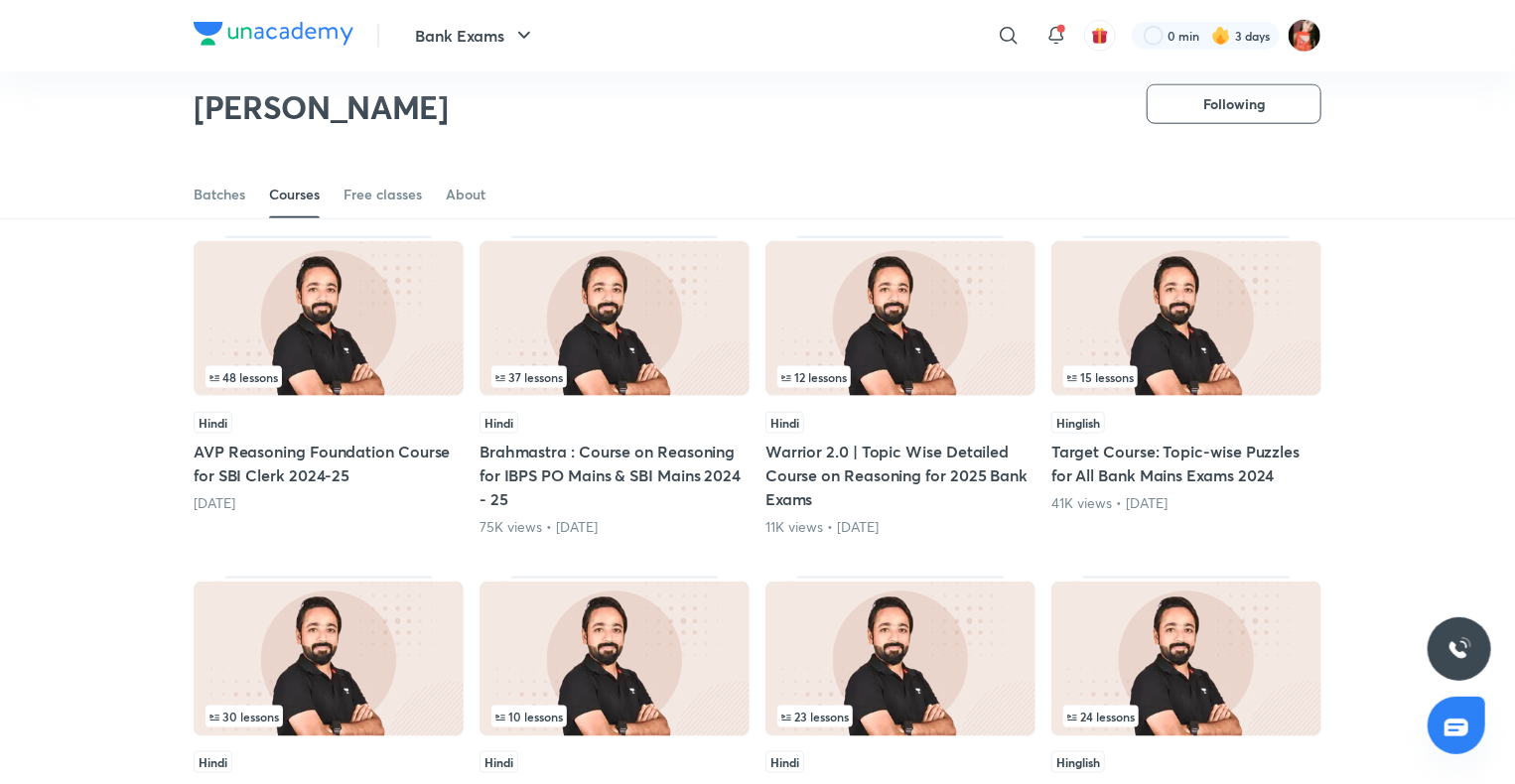 scroll, scrollTop: 1078, scrollLeft: 0, axis: vertical 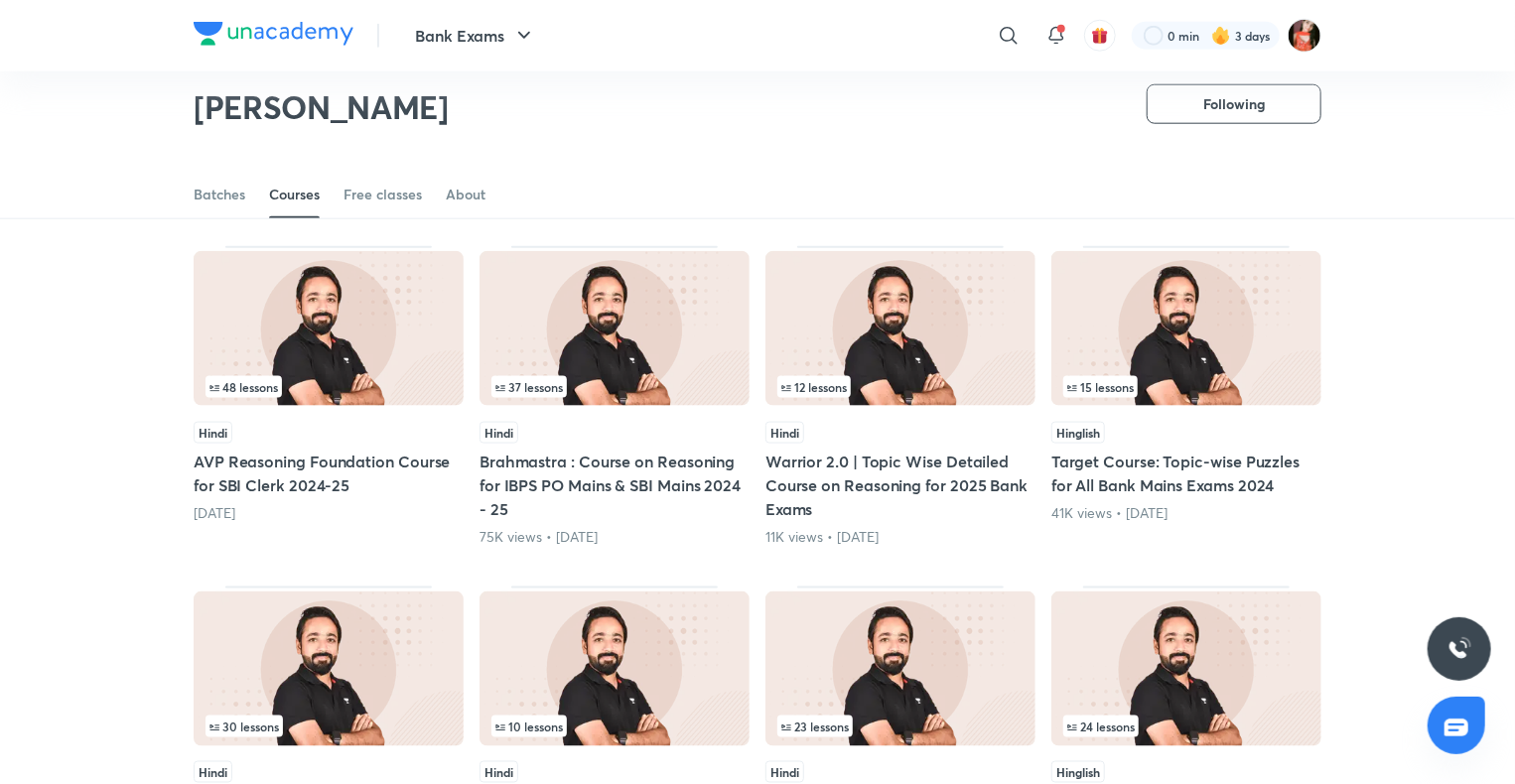 click on "15   lessons" at bounding box center (1186, 387) 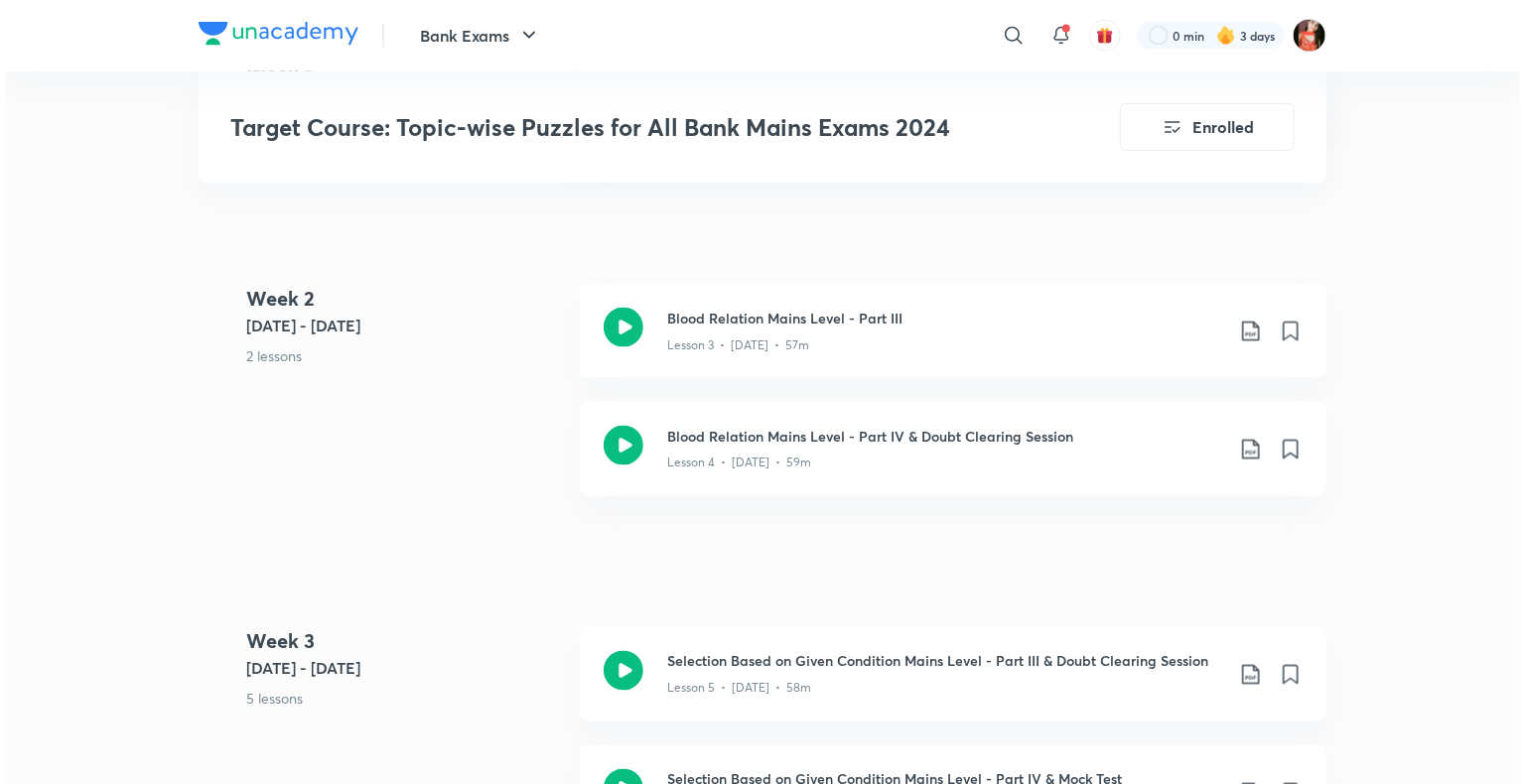scroll, scrollTop: 1489, scrollLeft: 0, axis: vertical 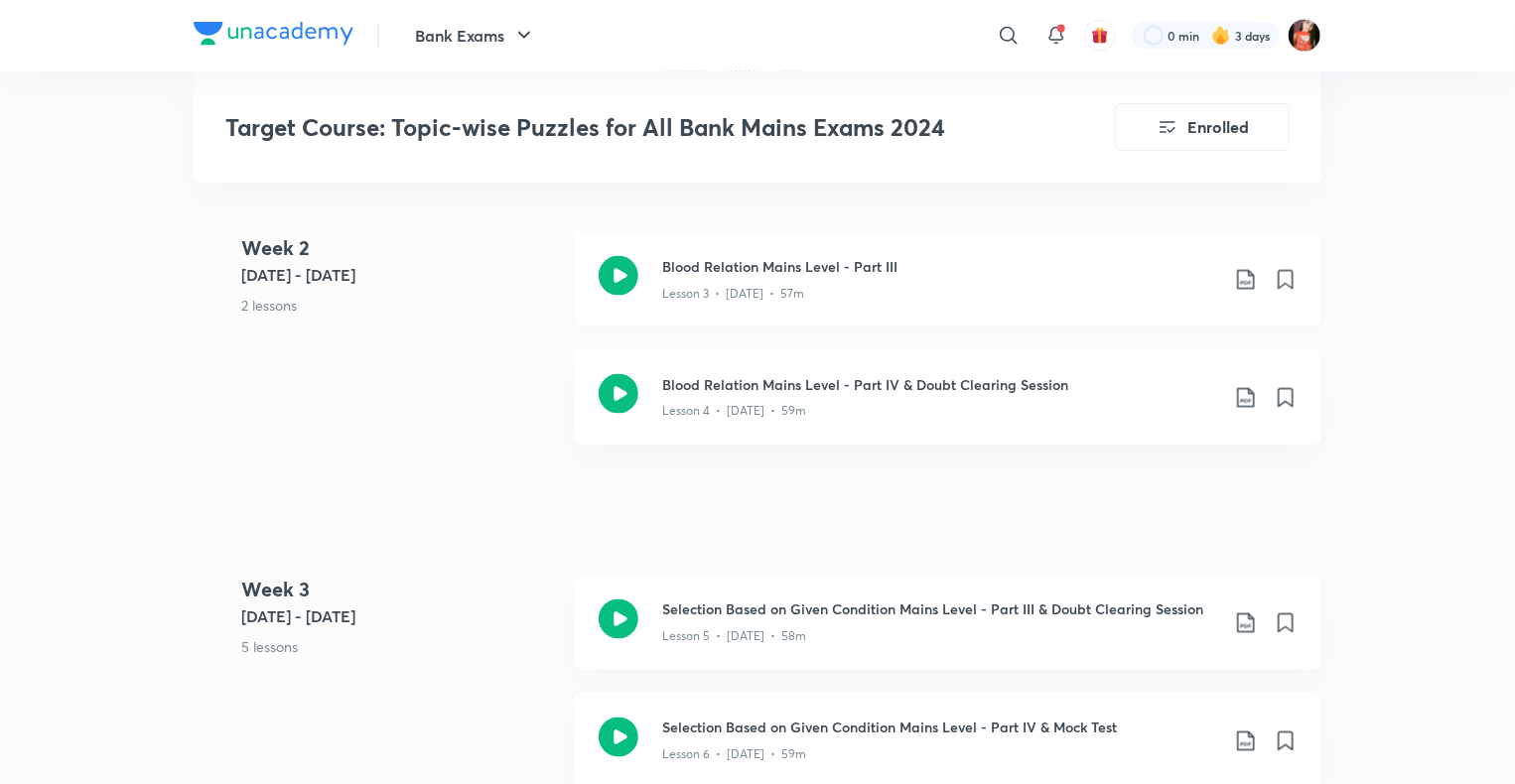 click 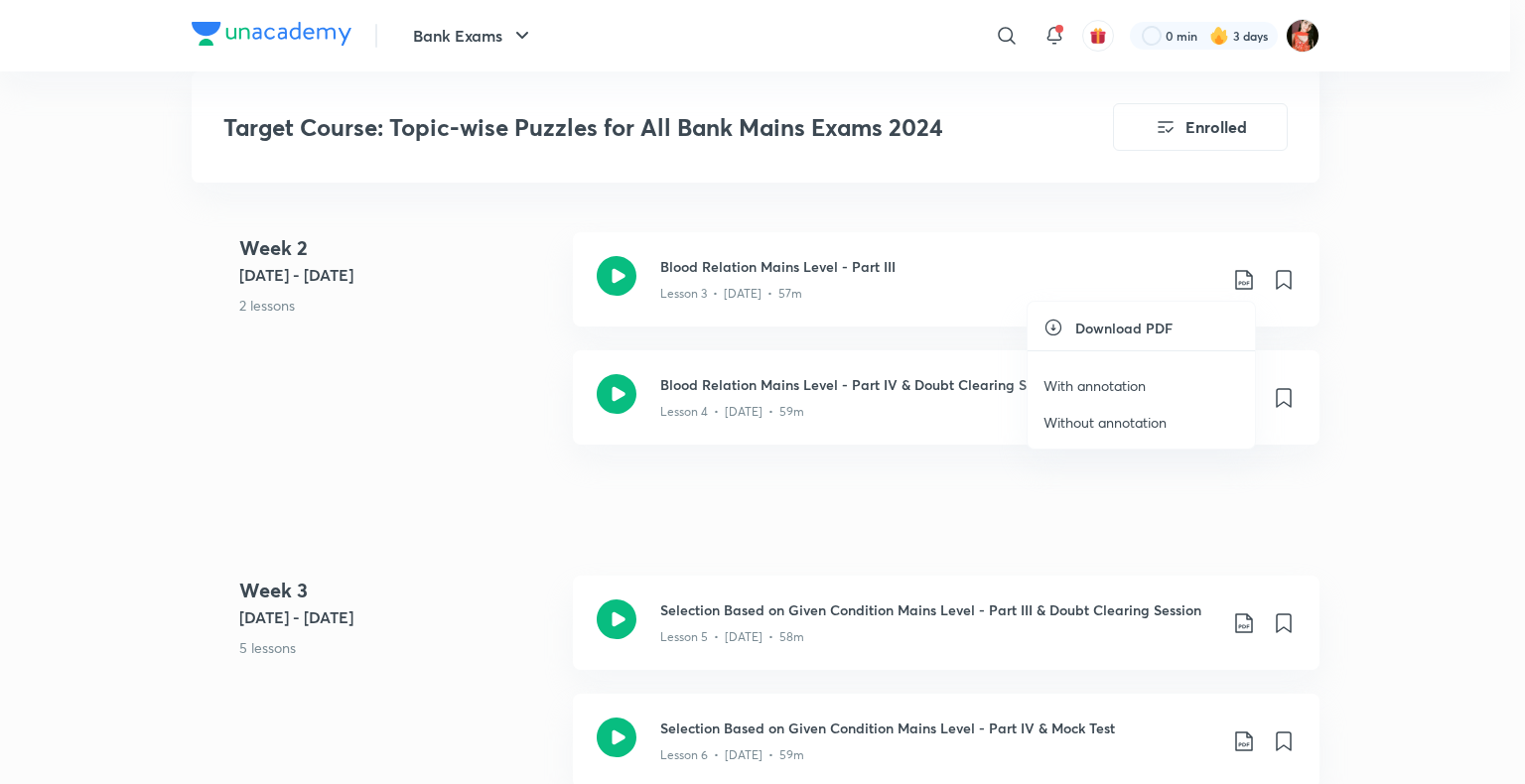 click on "With annotation" at bounding box center [1094, 385] 